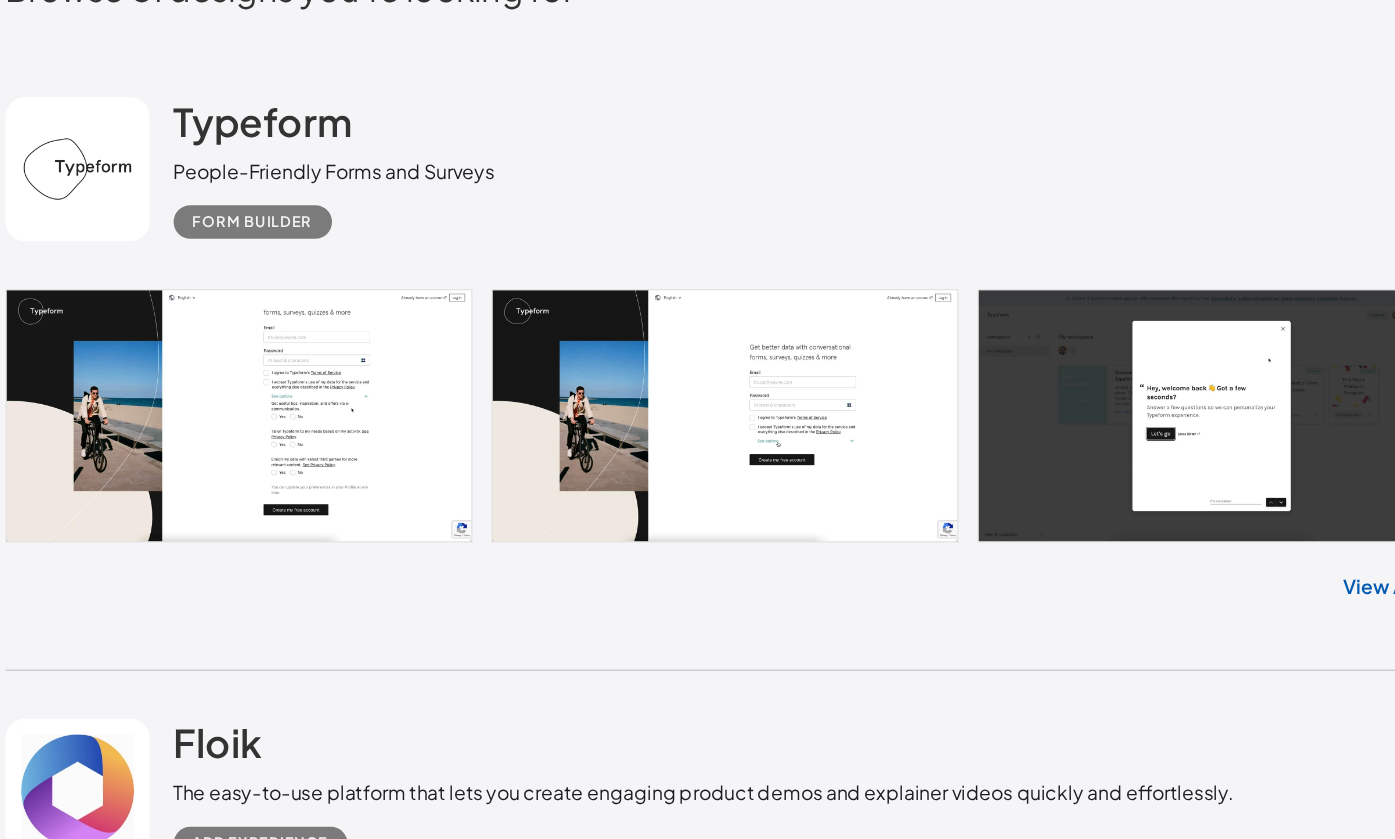 scroll, scrollTop: 463, scrollLeft: 0, axis: vertical 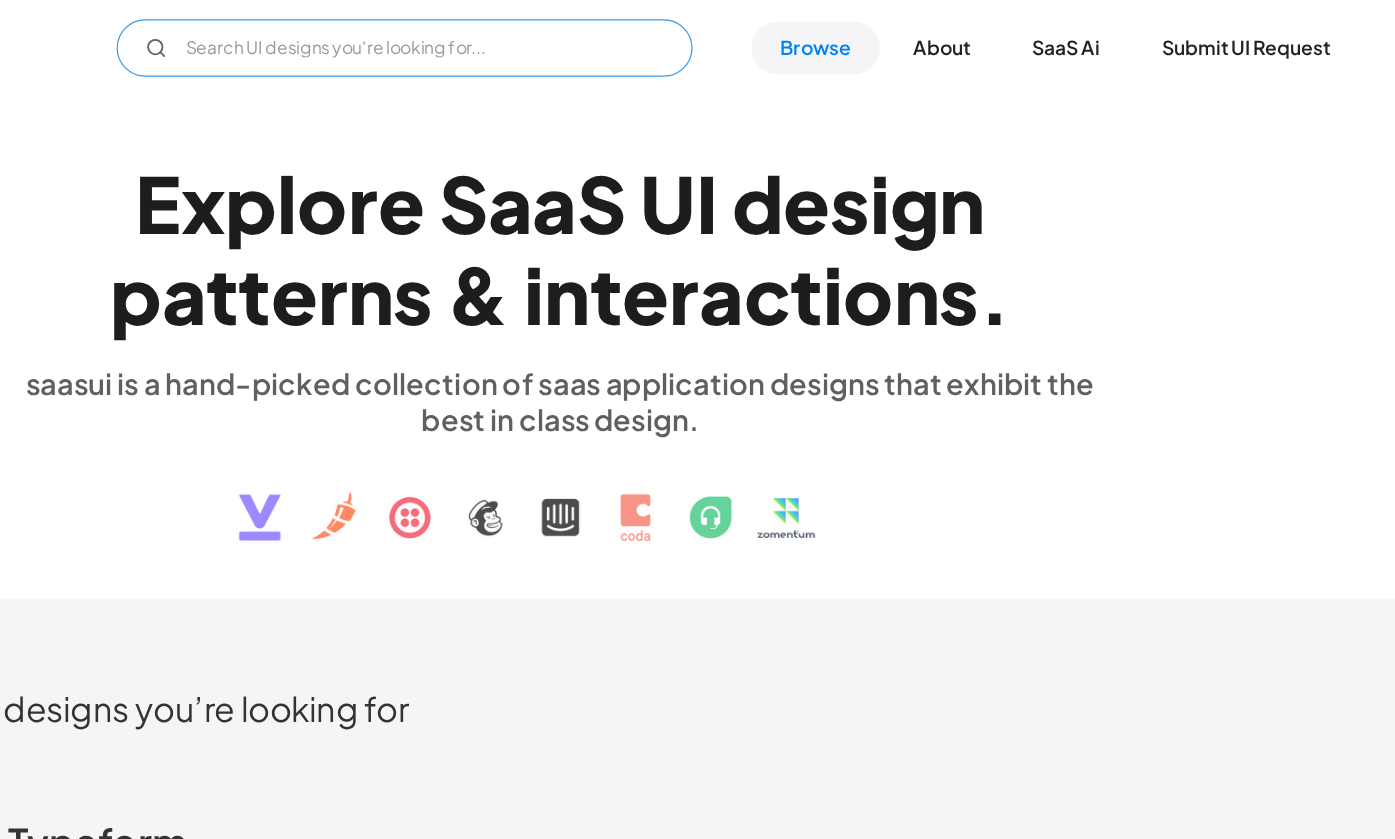click at bounding box center (568, 40) 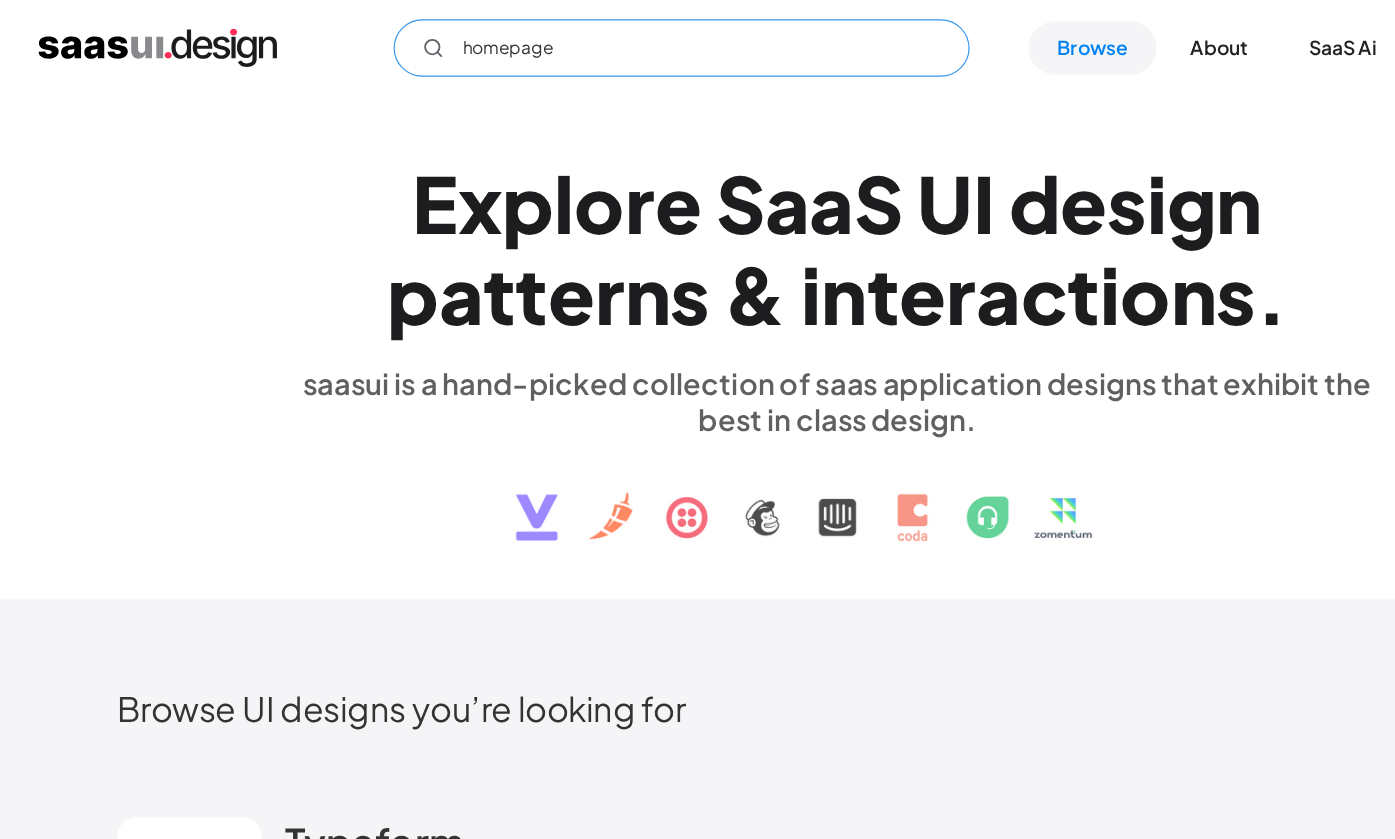 drag, startPoint x: 484, startPoint y: 38, endPoint x: 232, endPoint y: 24, distance: 252.3886 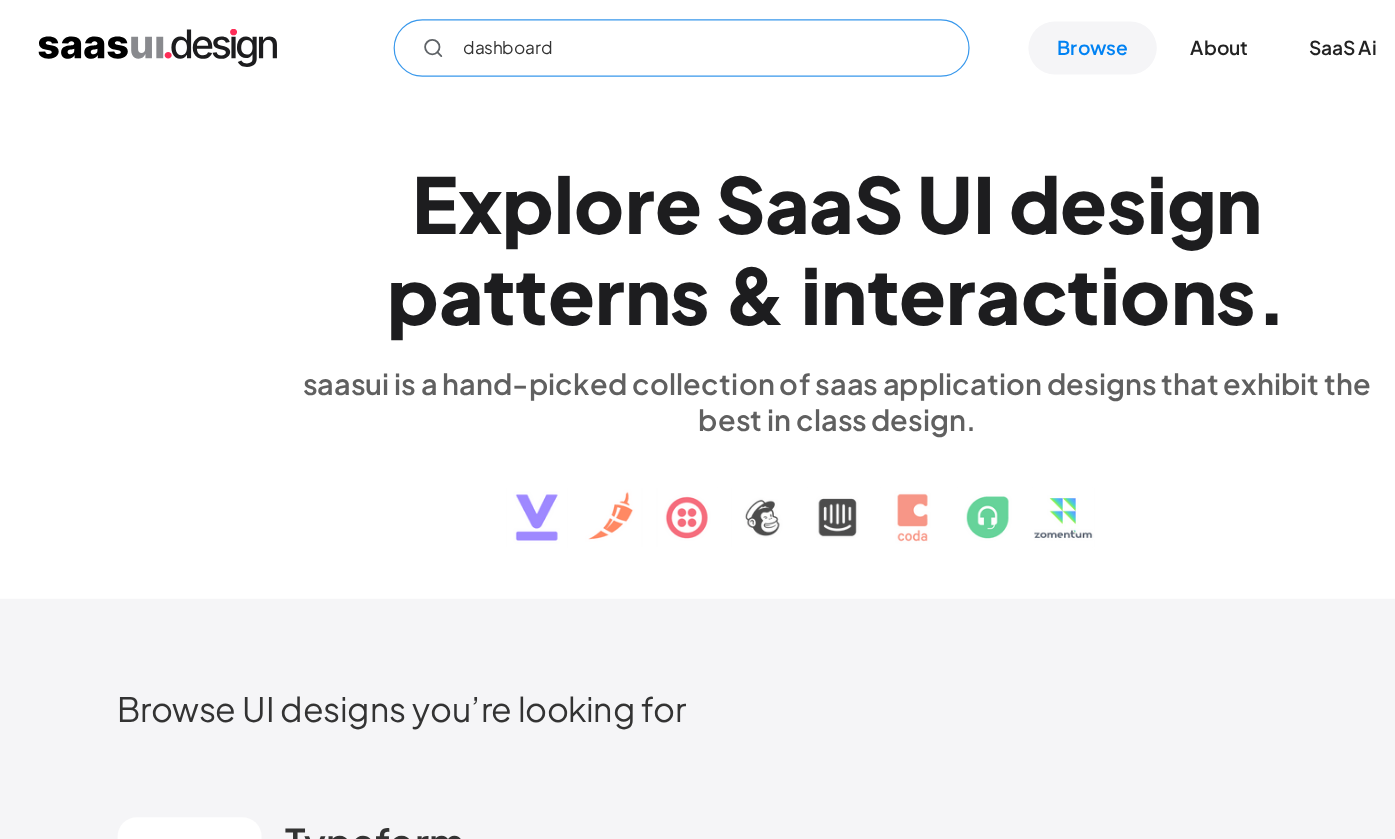 type on "dashboard" 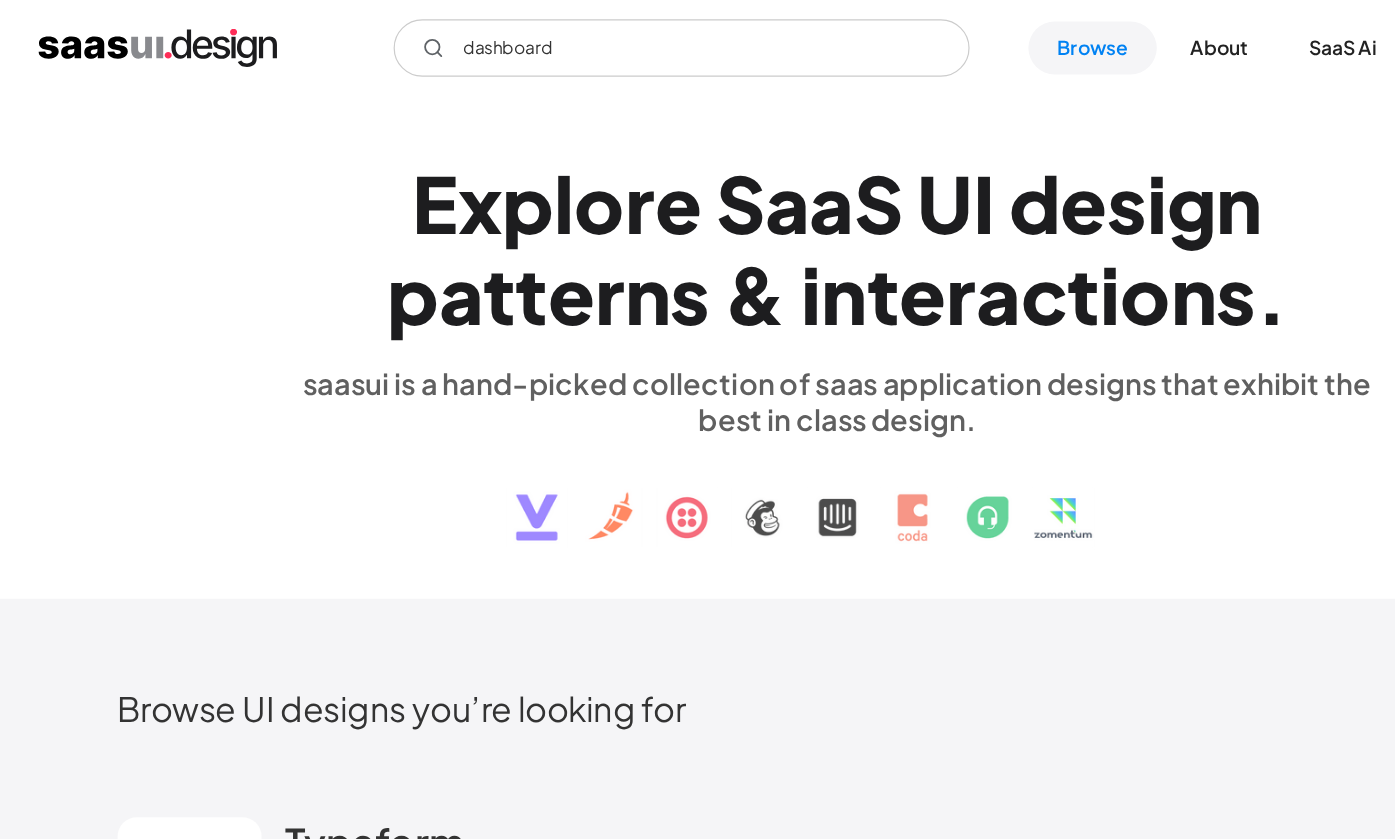click at bounding box center [131, 40] 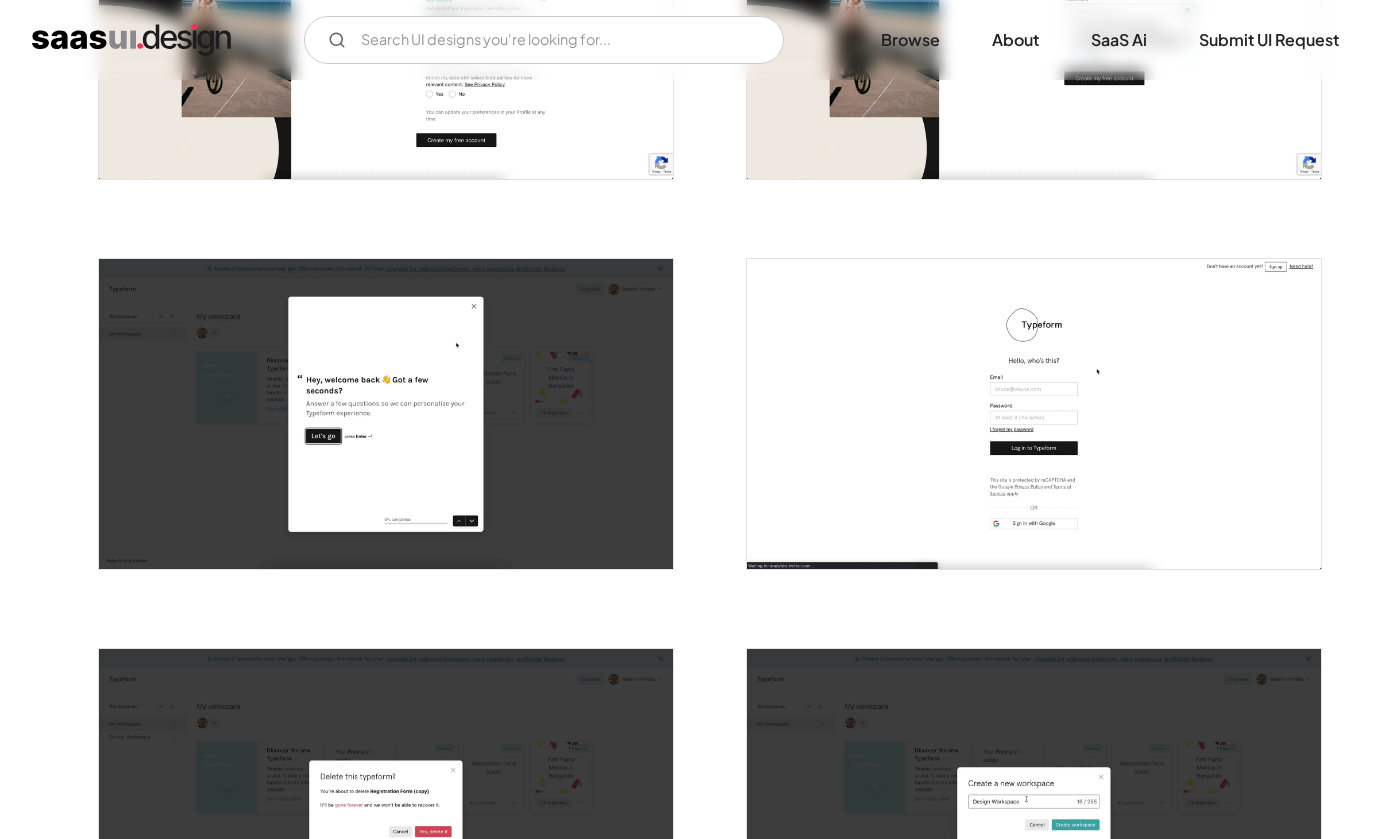 scroll, scrollTop: 1407, scrollLeft: 0, axis: vertical 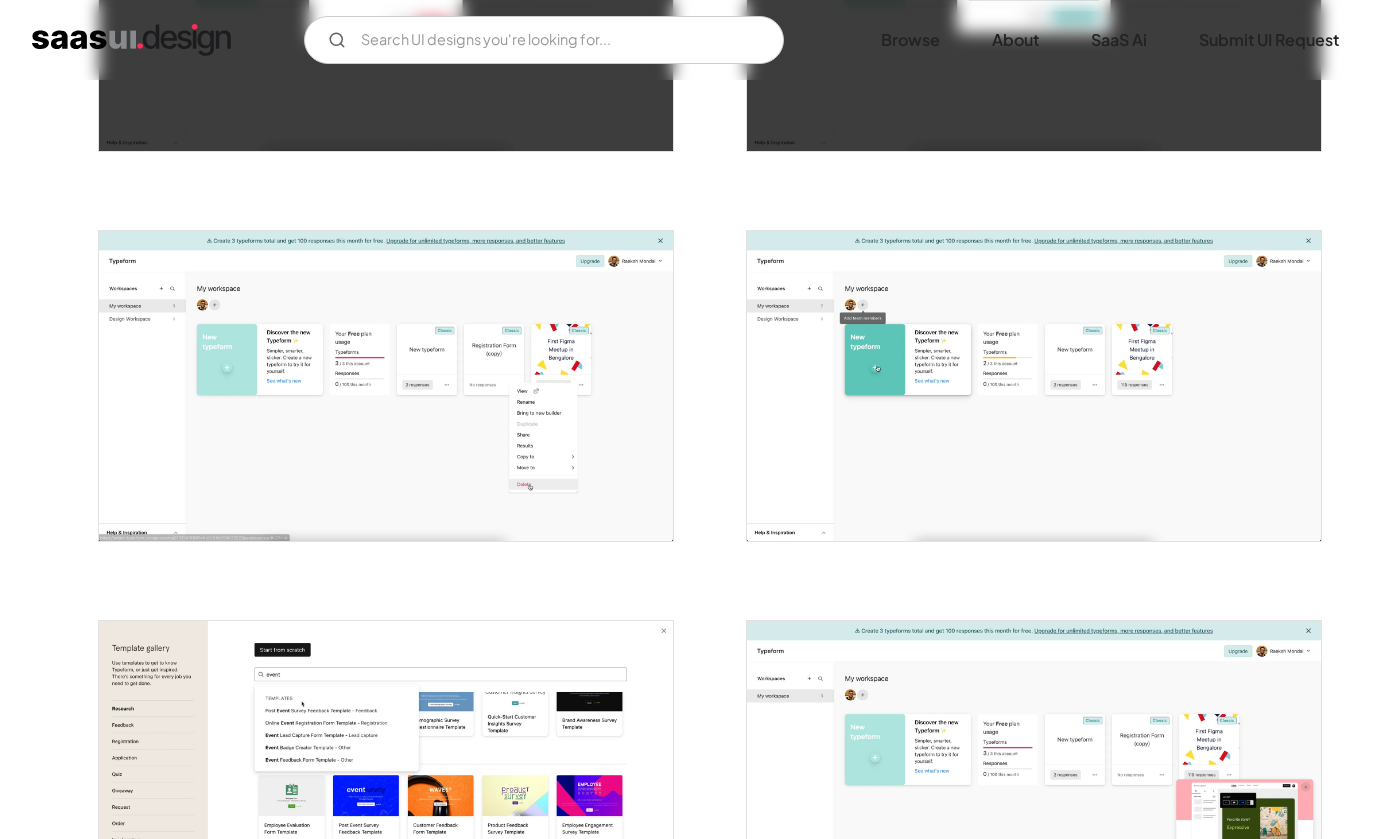 click at bounding box center [386, 386] 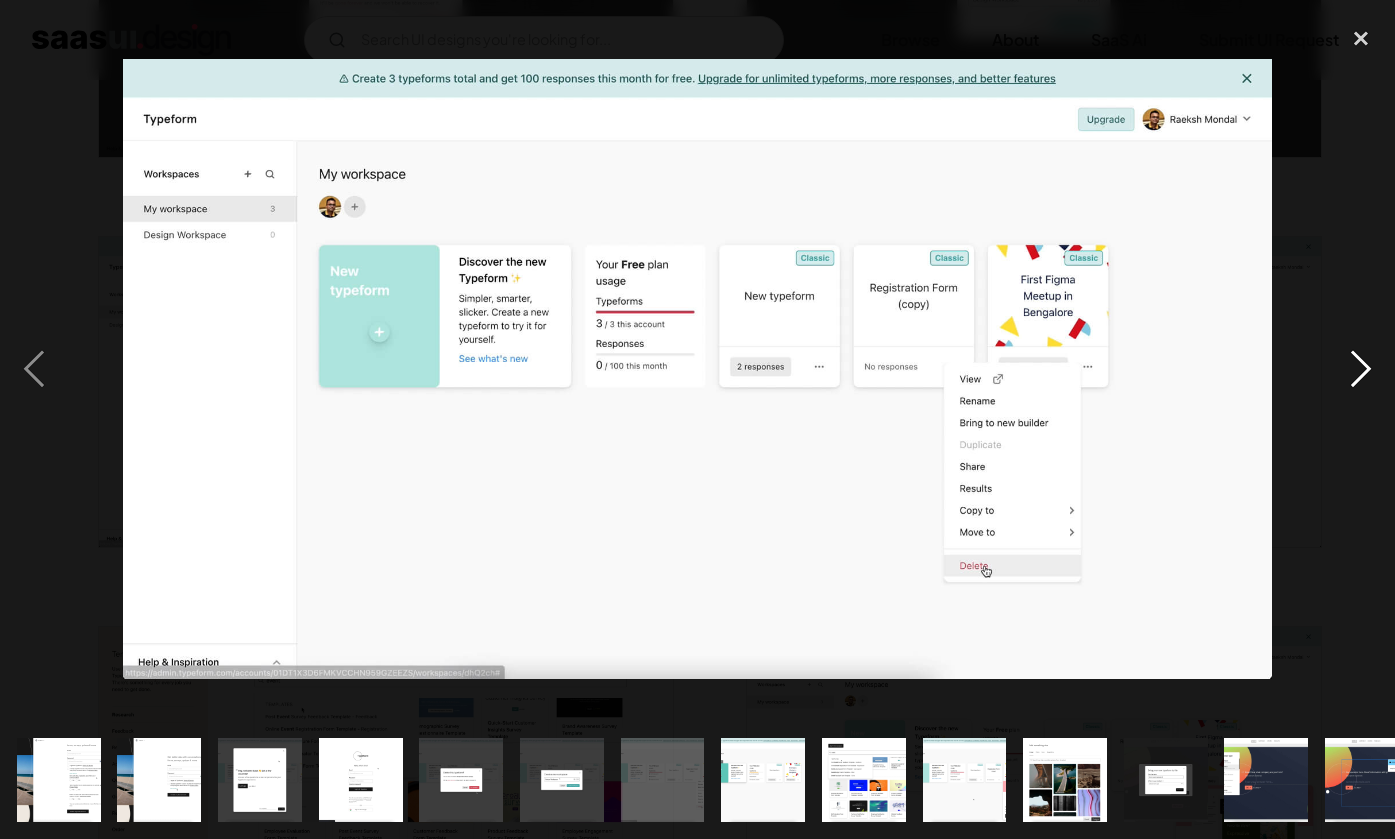 click at bounding box center [1361, 369] 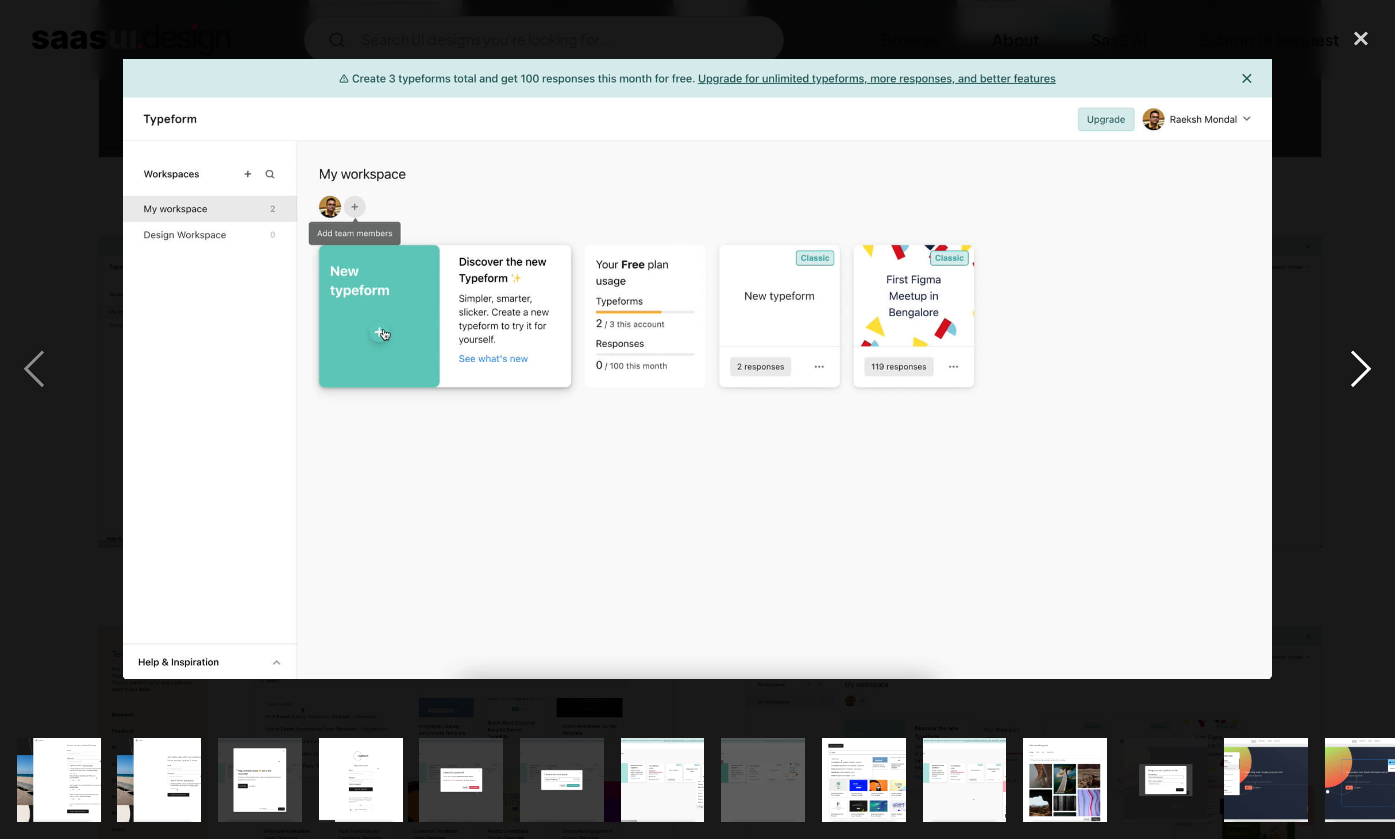 click at bounding box center [1361, 369] 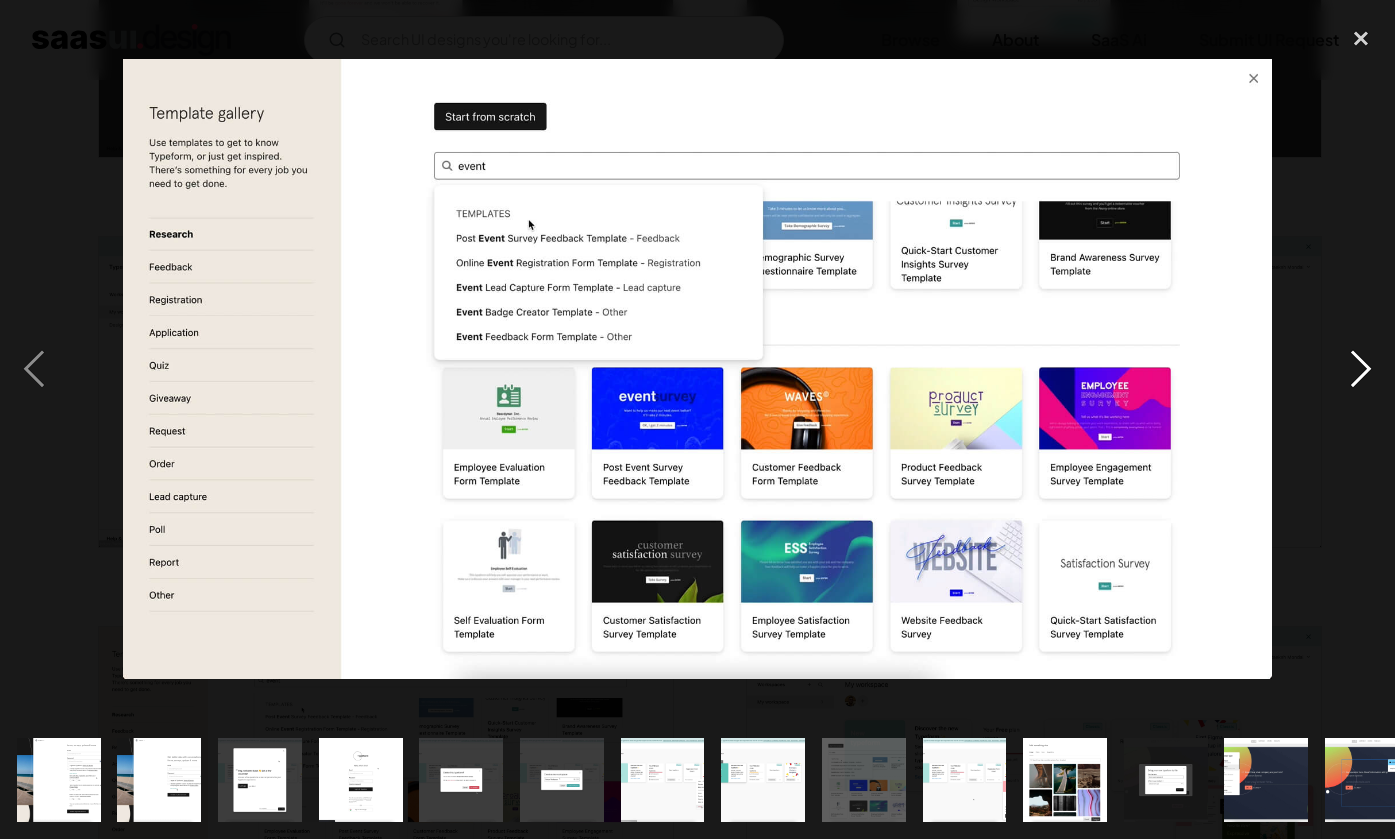 click at bounding box center (1361, 369) 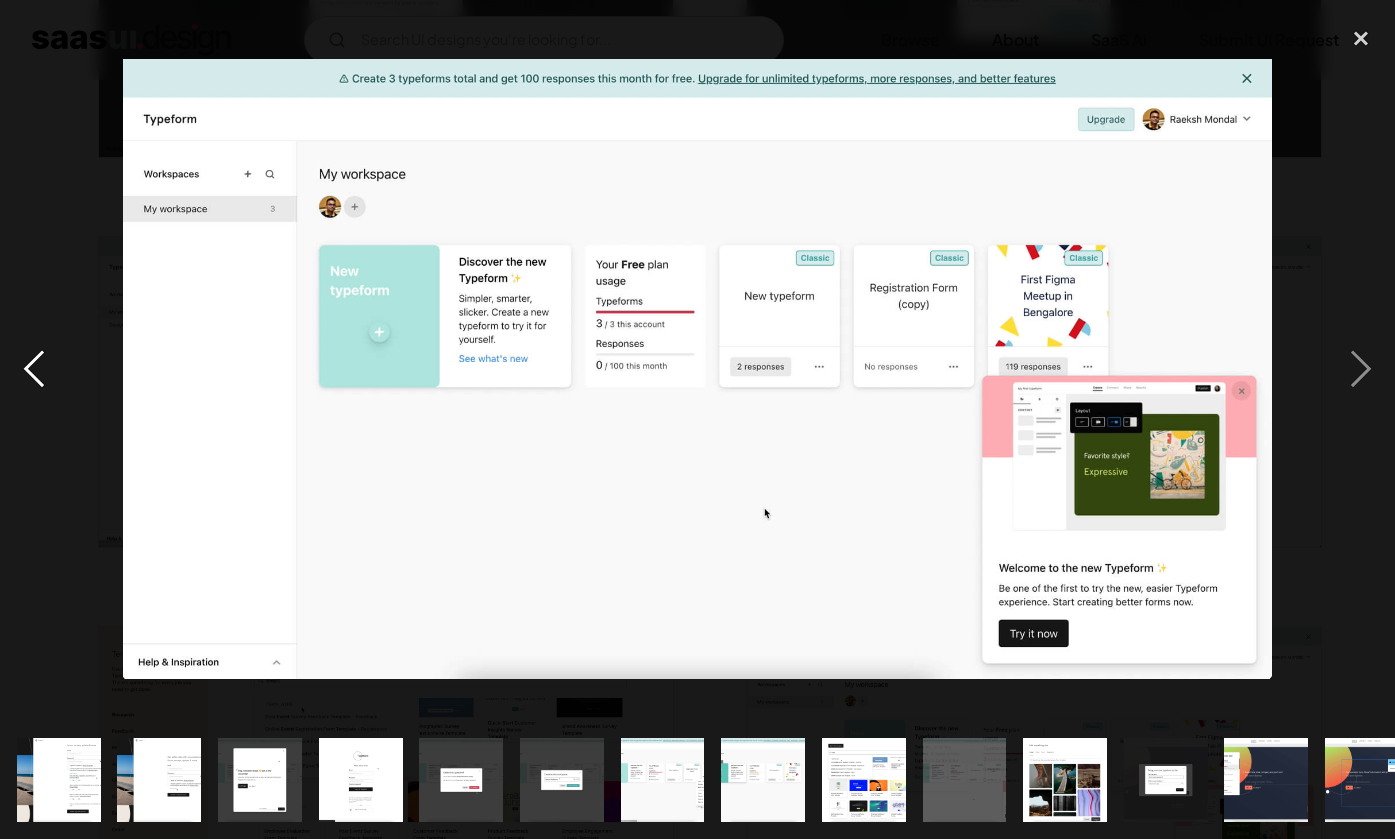 click at bounding box center [34, 369] 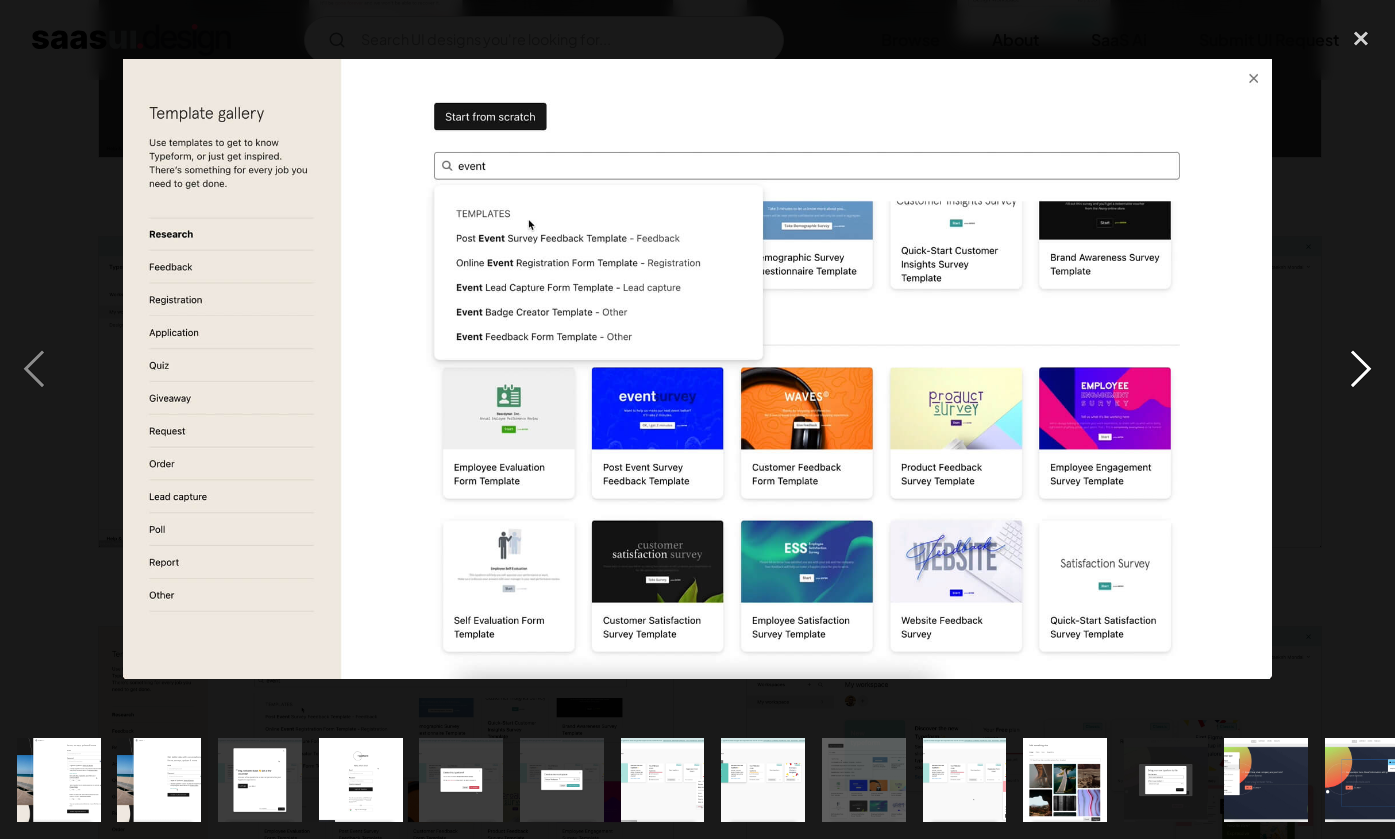 click at bounding box center [1361, 369] 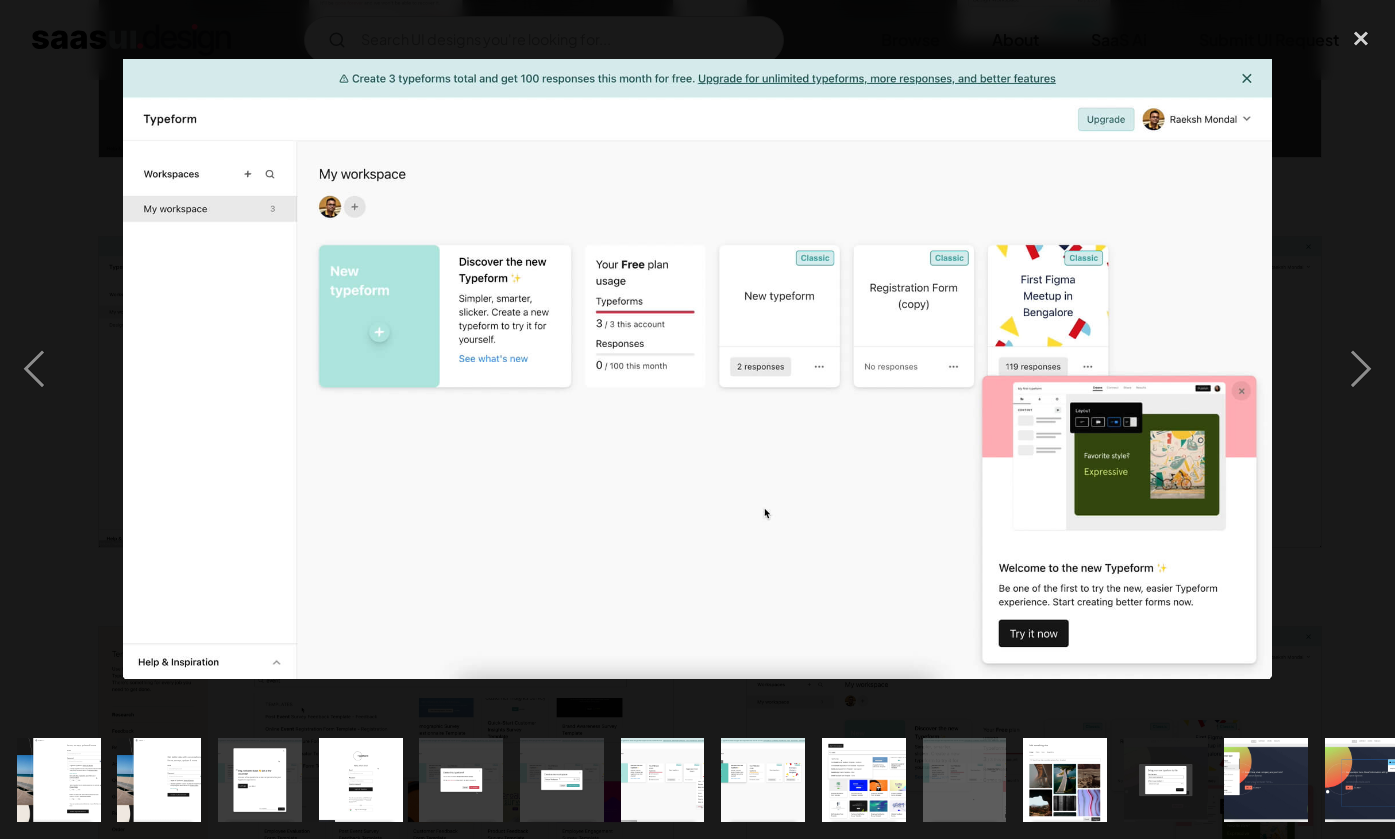 click at bounding box center [1266, 780] 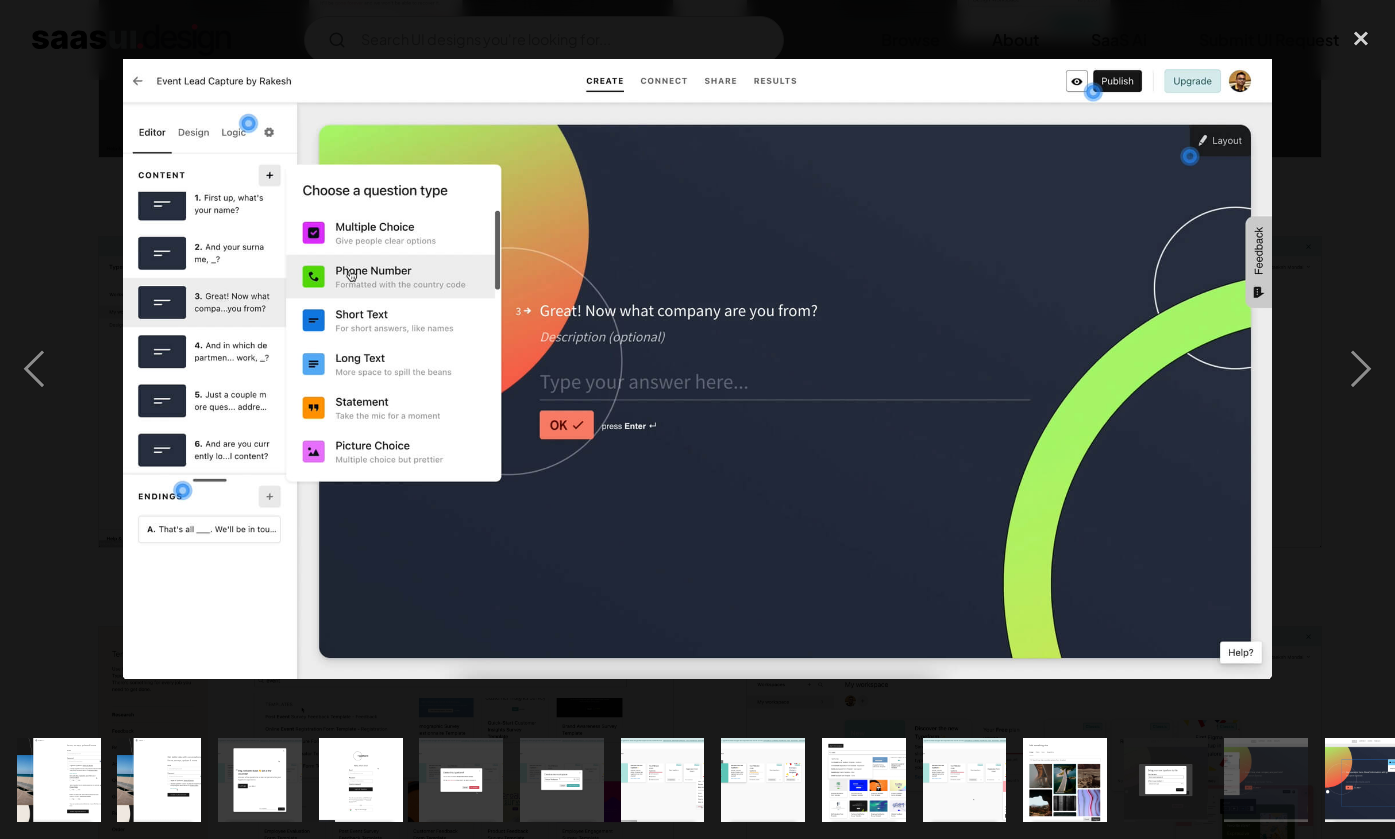 click at bounding box center [964, 780] 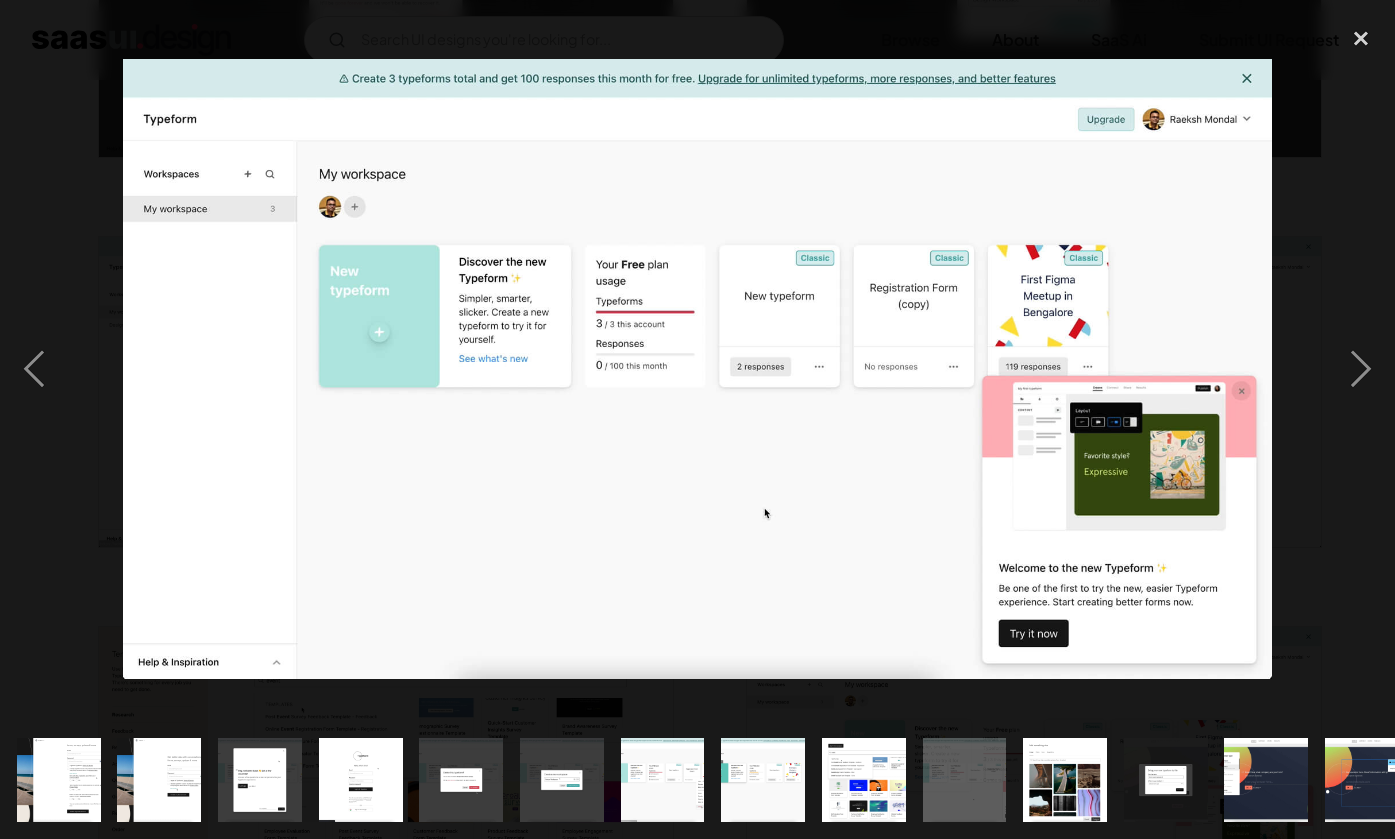 click at bounding box center [1366, 780] 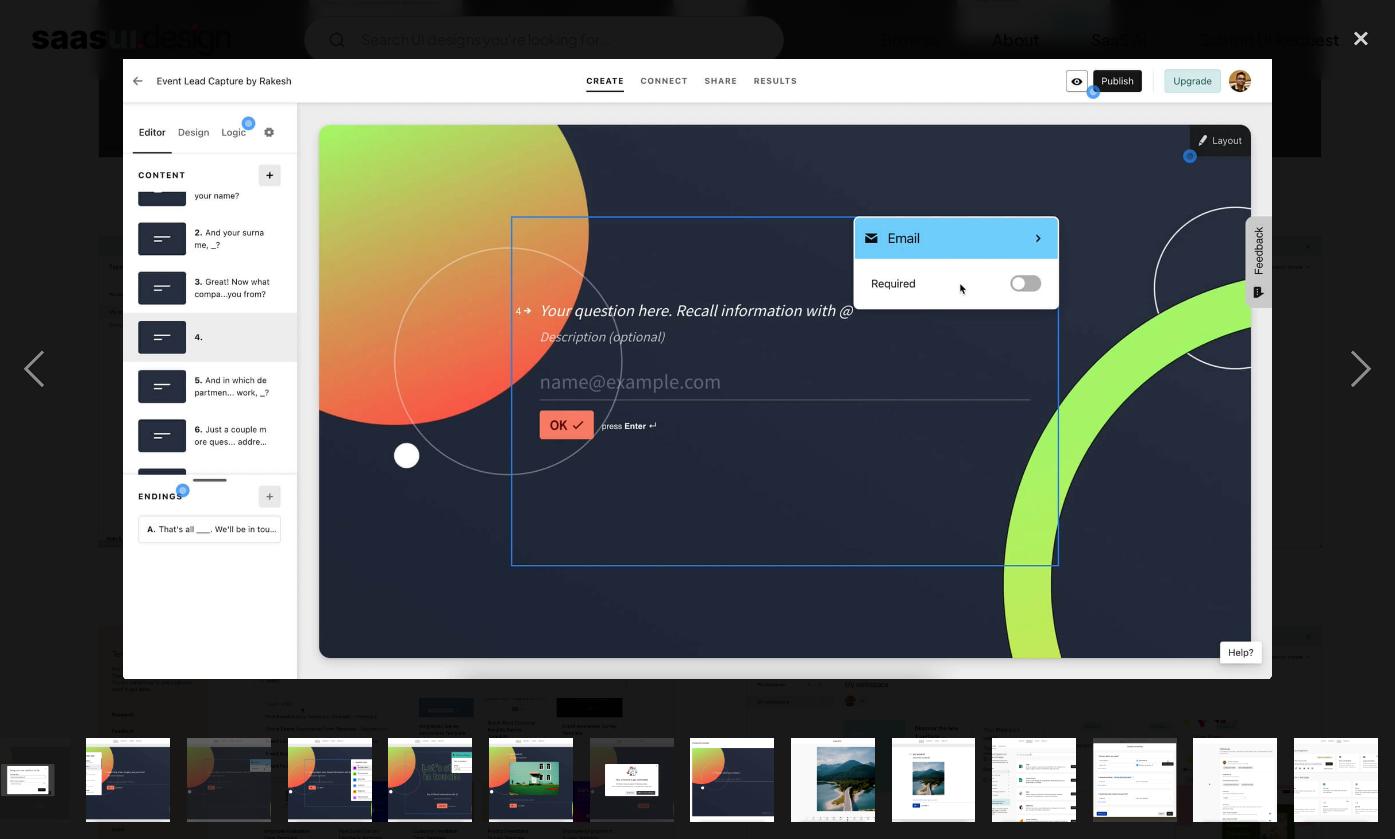 scroll, scrollTop: 0, scrollLeft: 1138, axis: horizontal 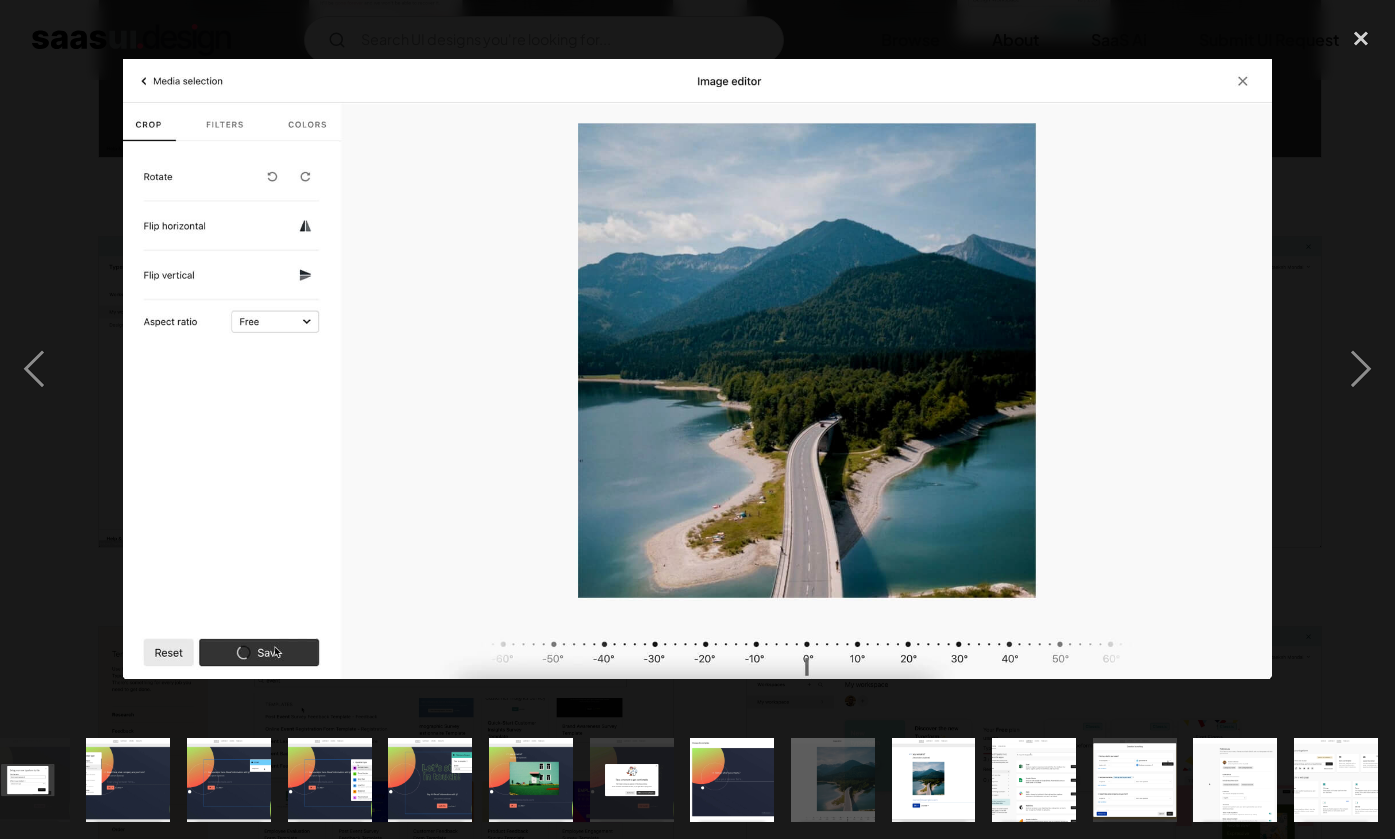 click at bounding box center [933, 780] 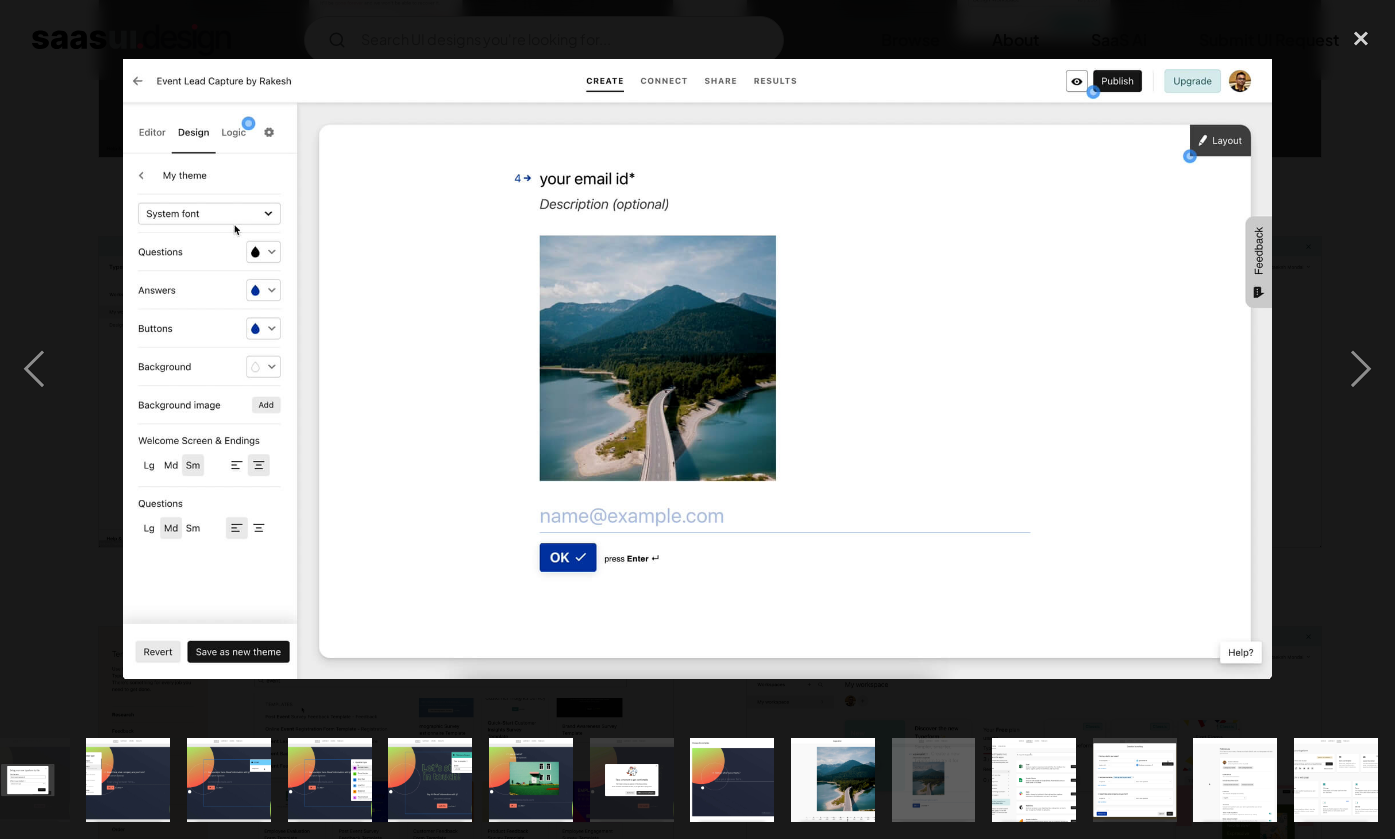 click at bounding box center [1033, 780] 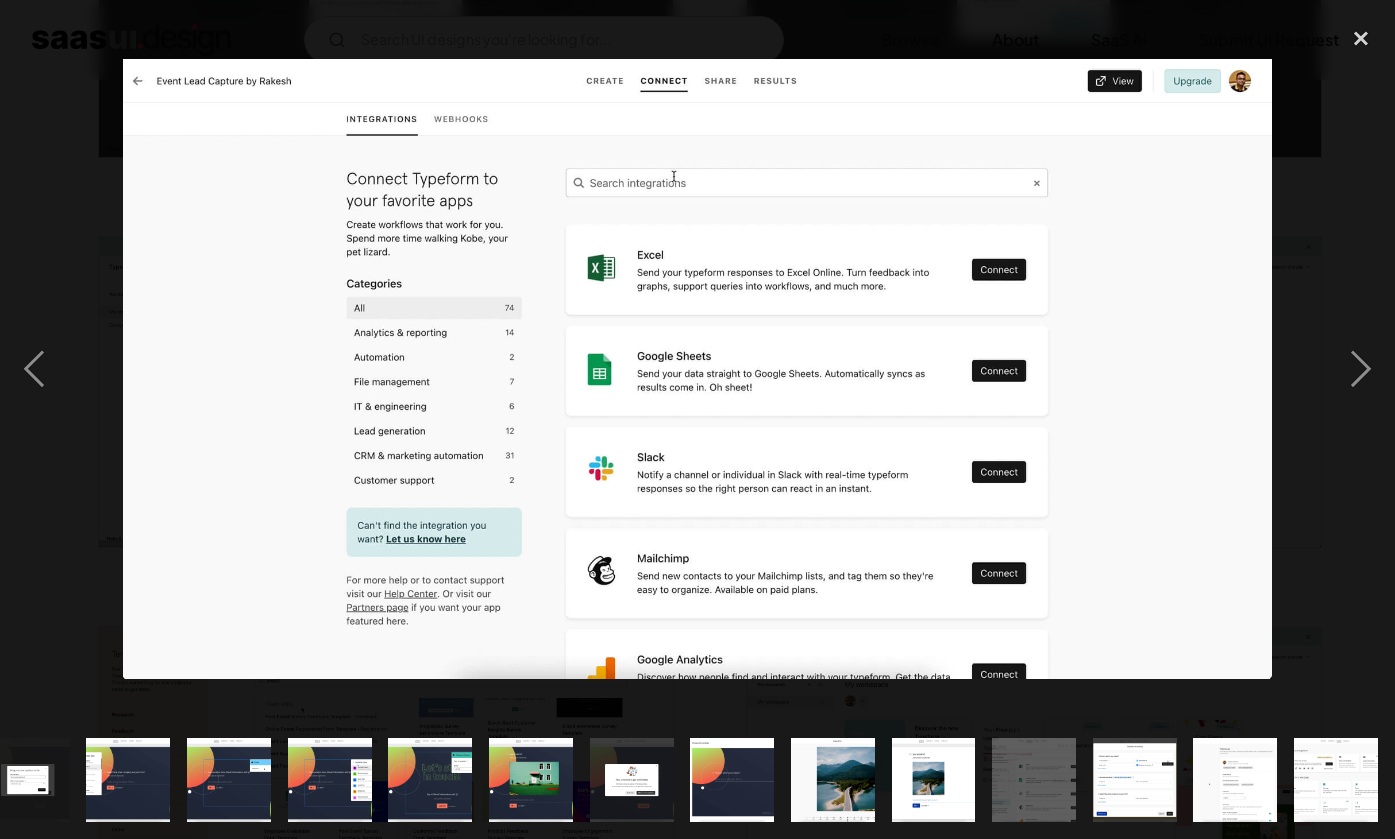 click at bounding box center [1235, 780] 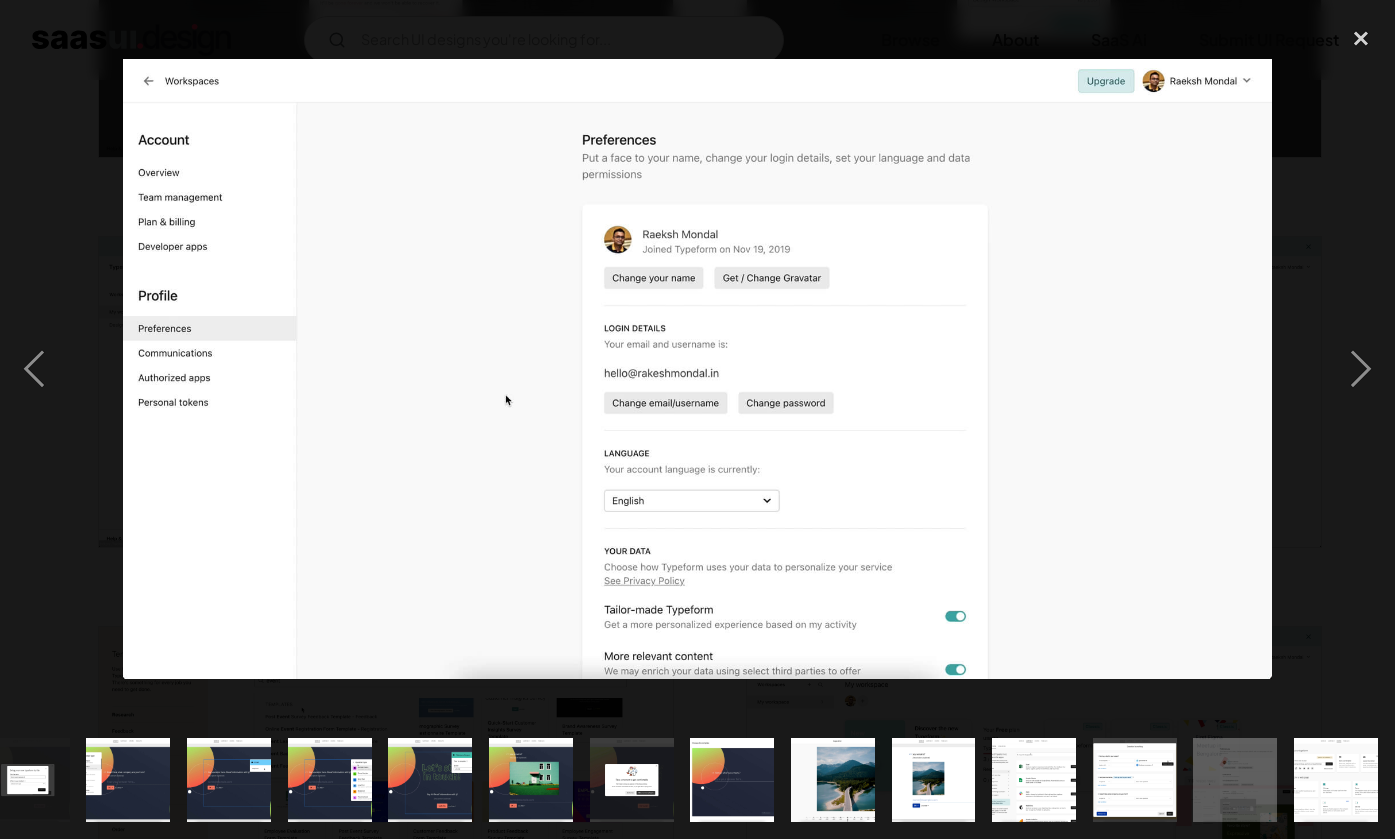 click at bounding box center [1335, 780] 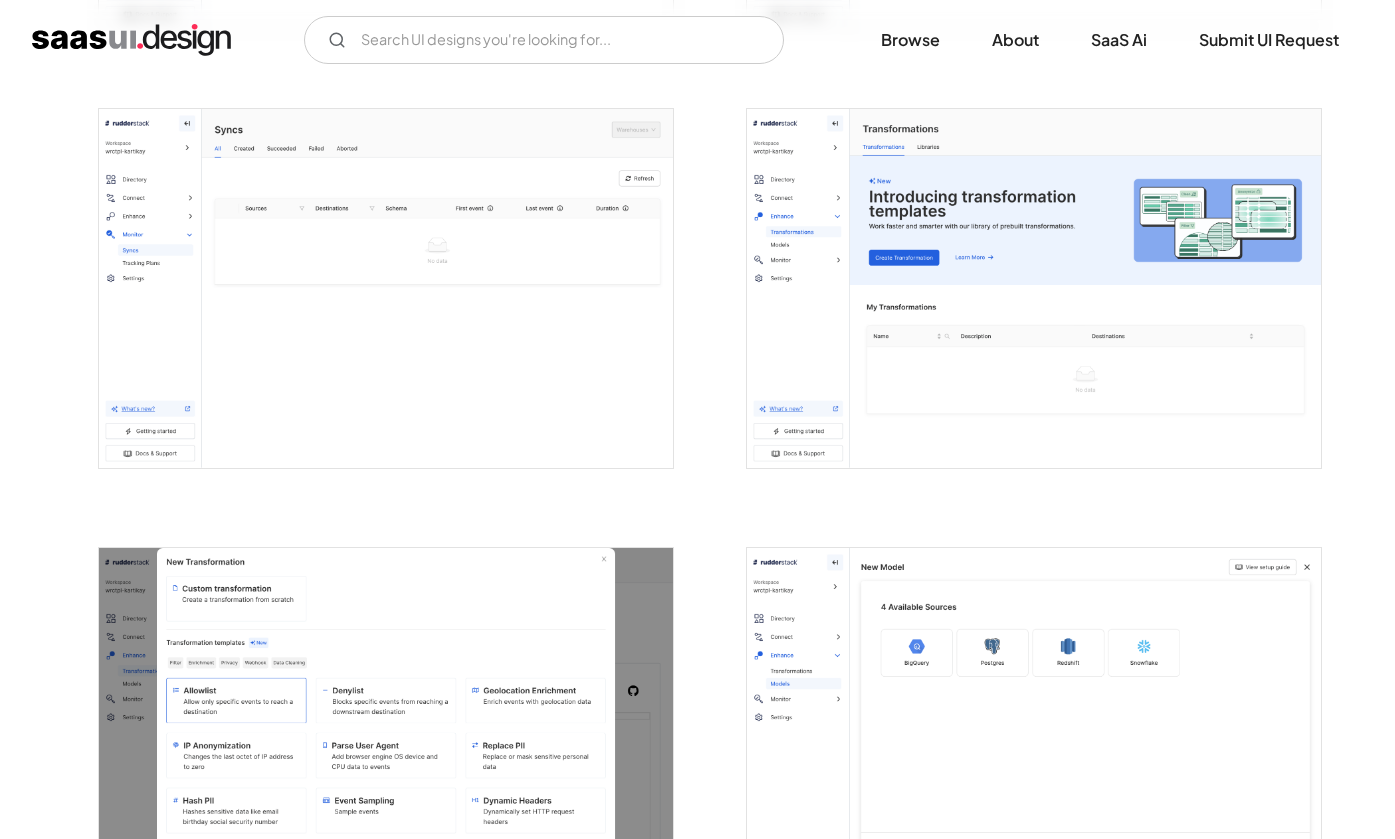 scroll, scrollTop: 2929, scrollLeft: 0, axis: vertical 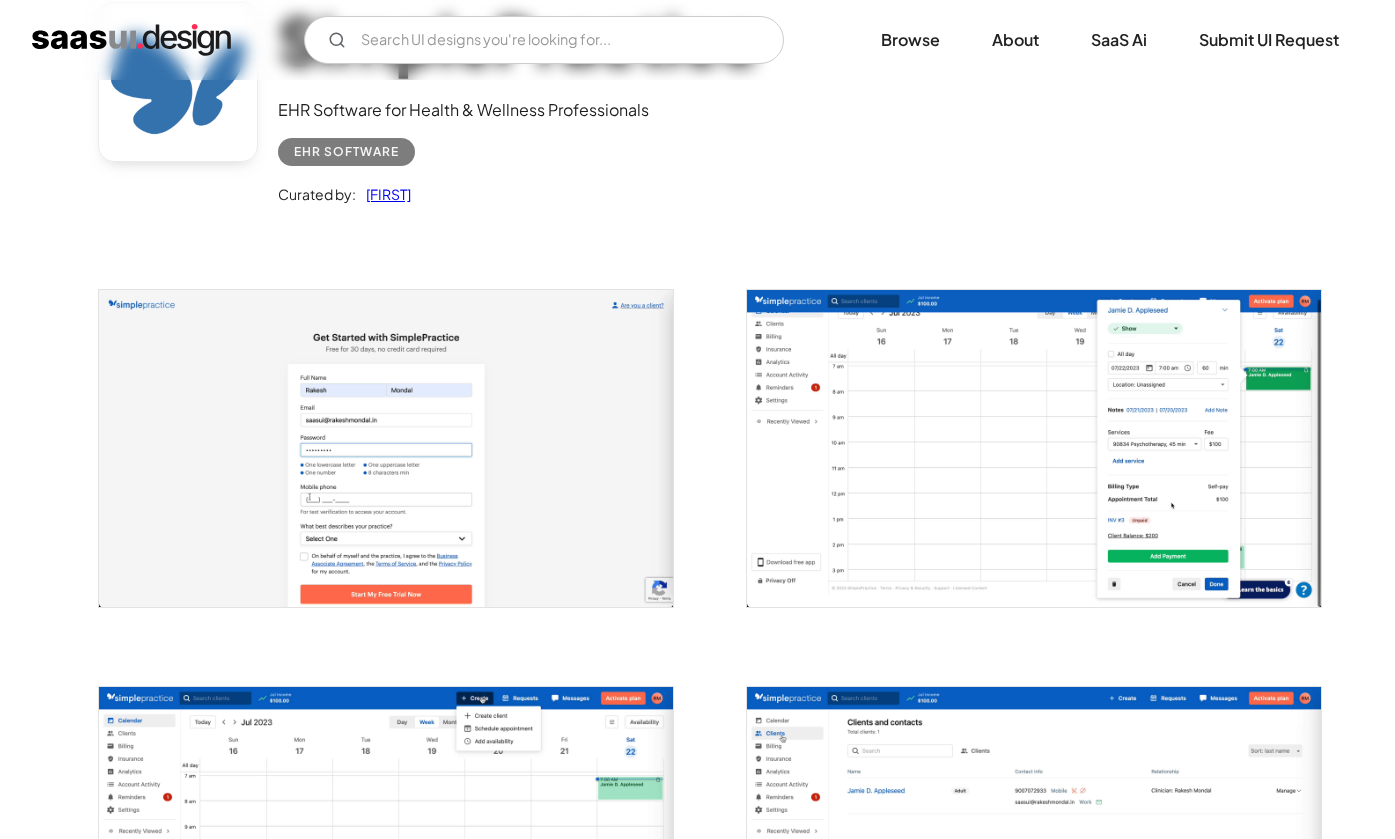 click at bounding box center (386, 448) 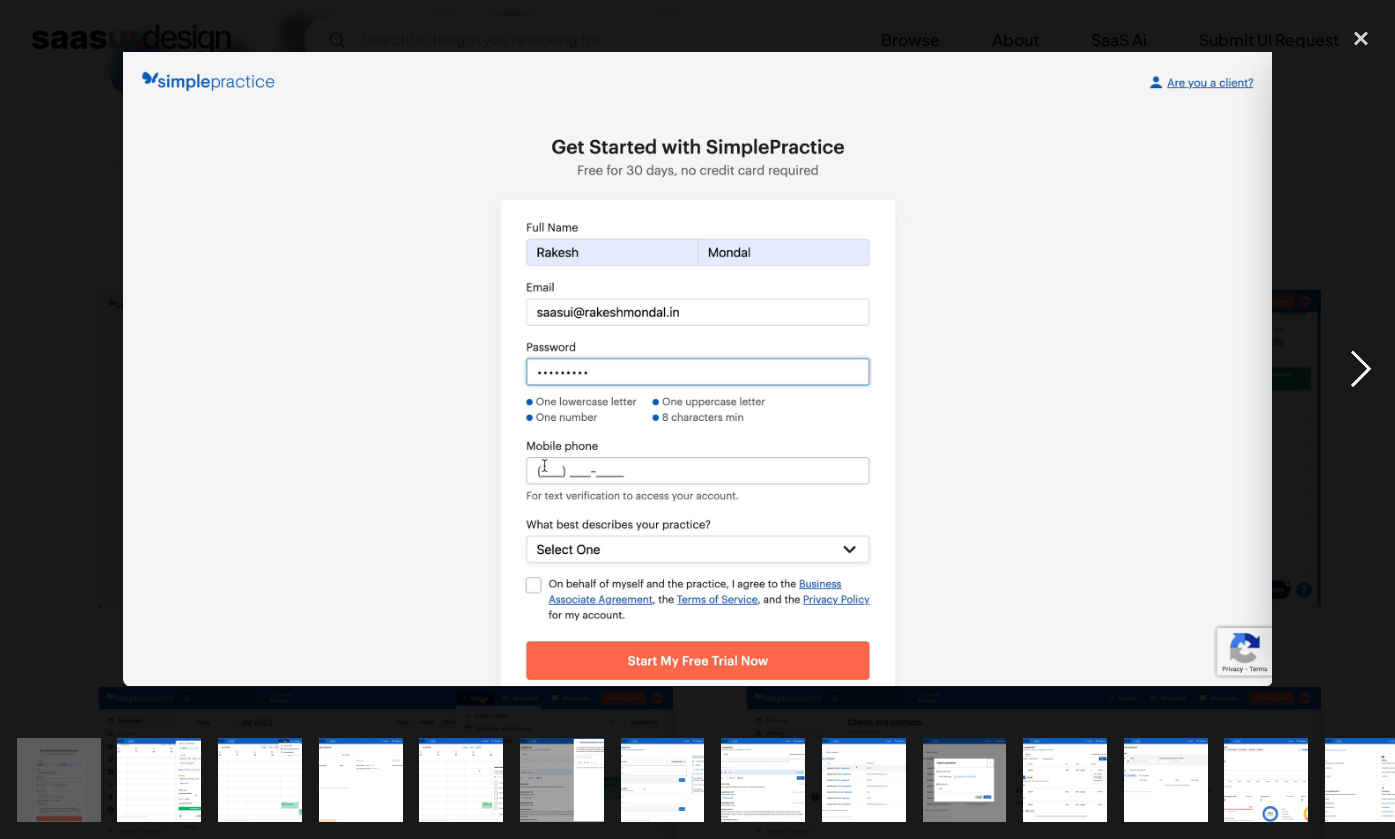 click at bounding box center (1361, 369) 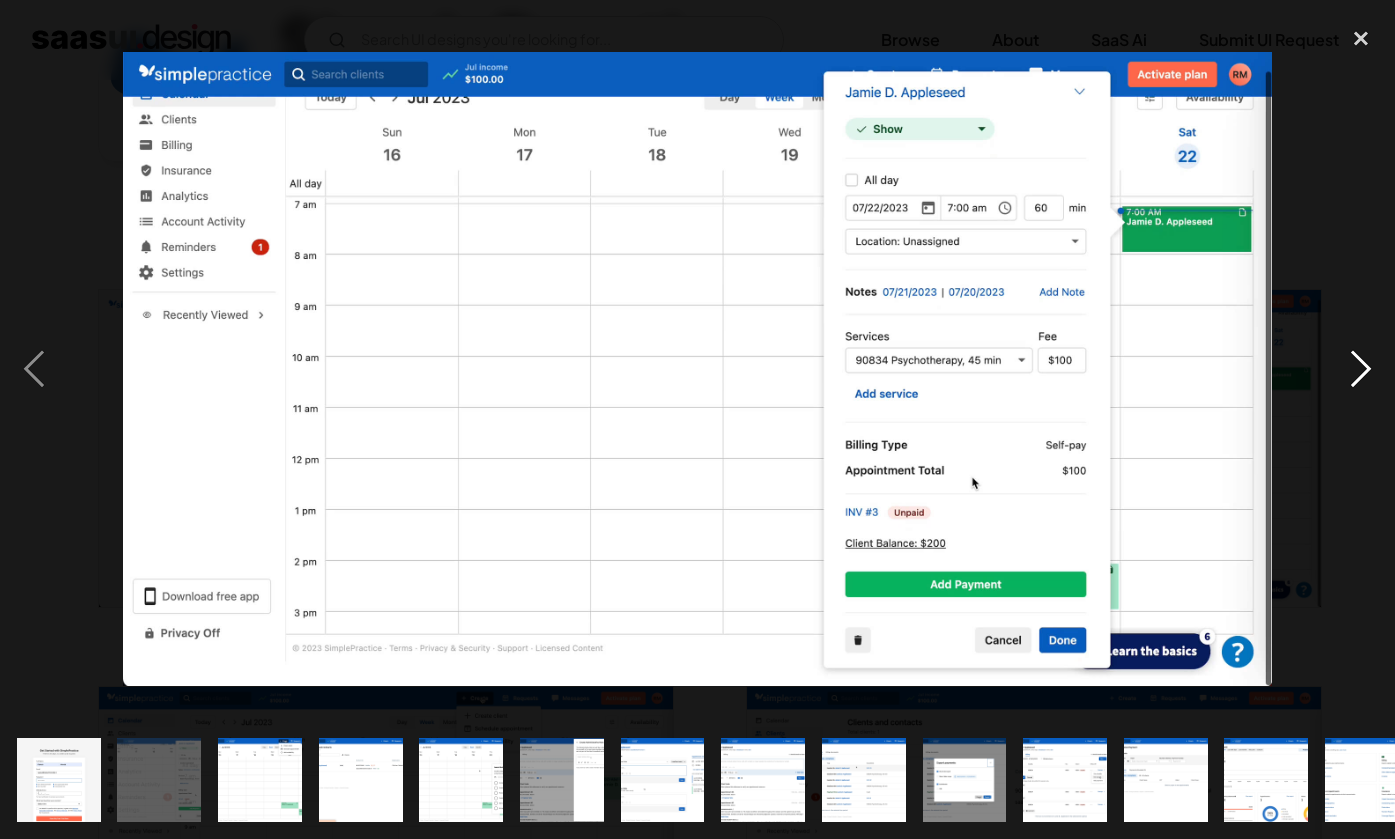 click at bounding box center [1361, 369] 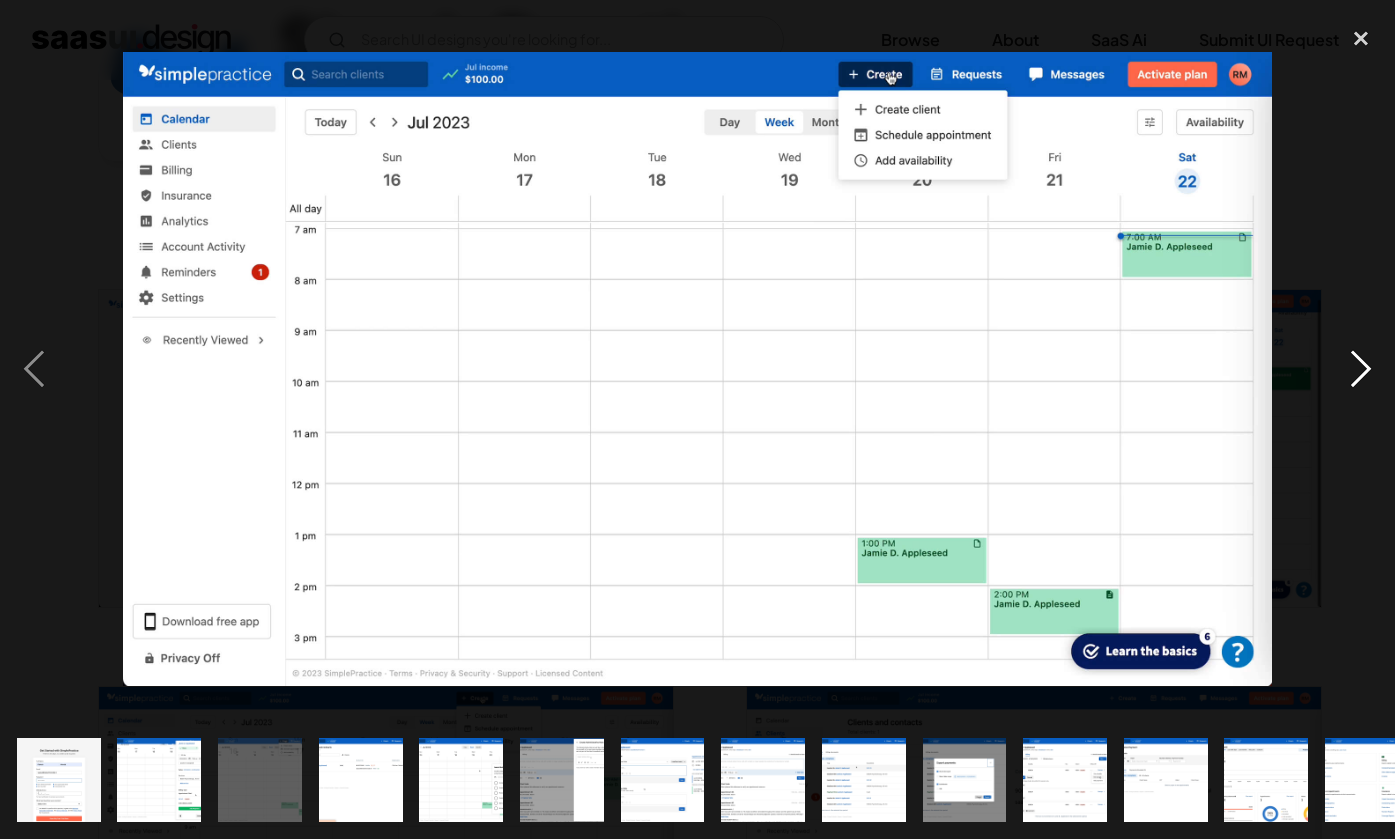 click at bounding box center [1361, 369] 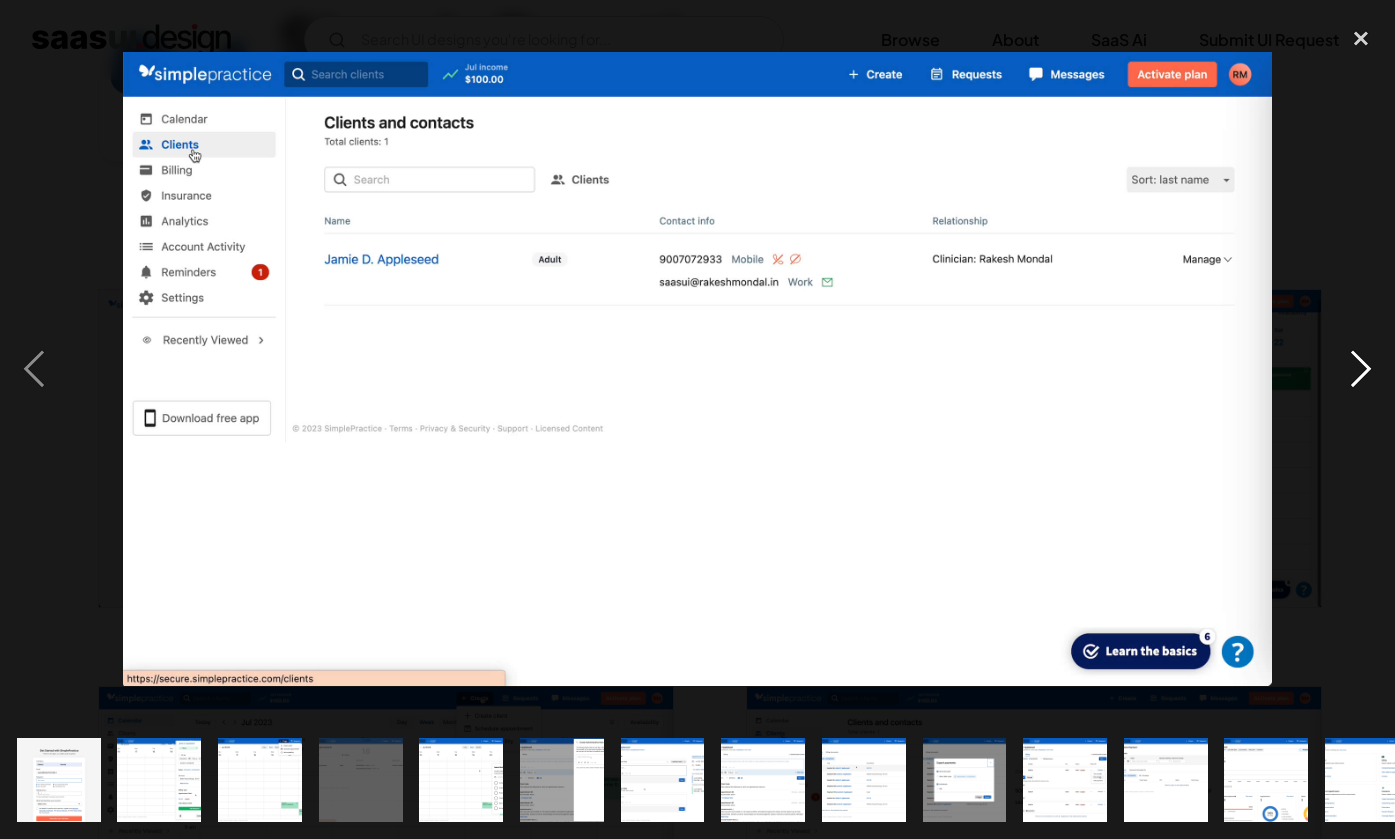 click at bounding box center (1361, 369) 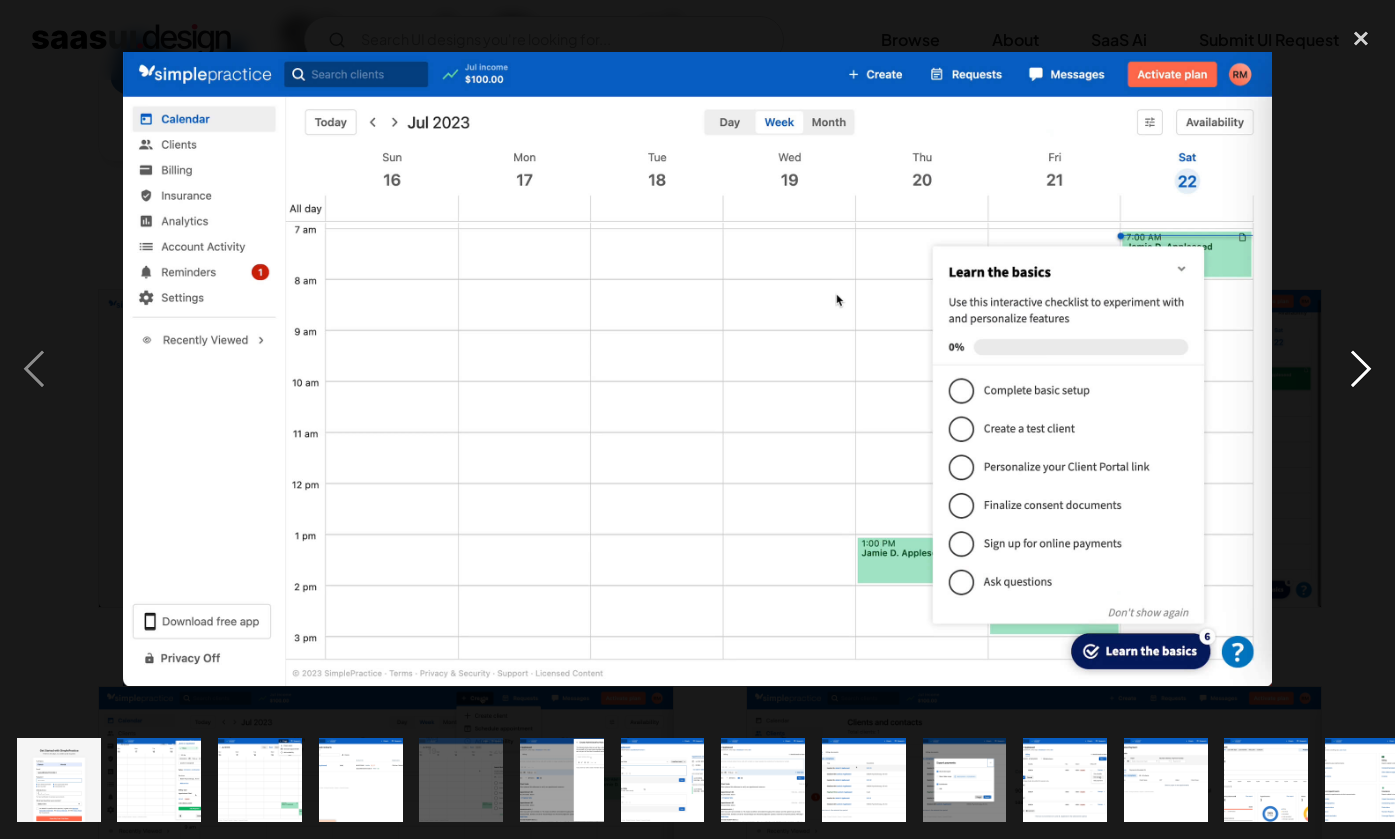 click at bounding box center (1361, 369) 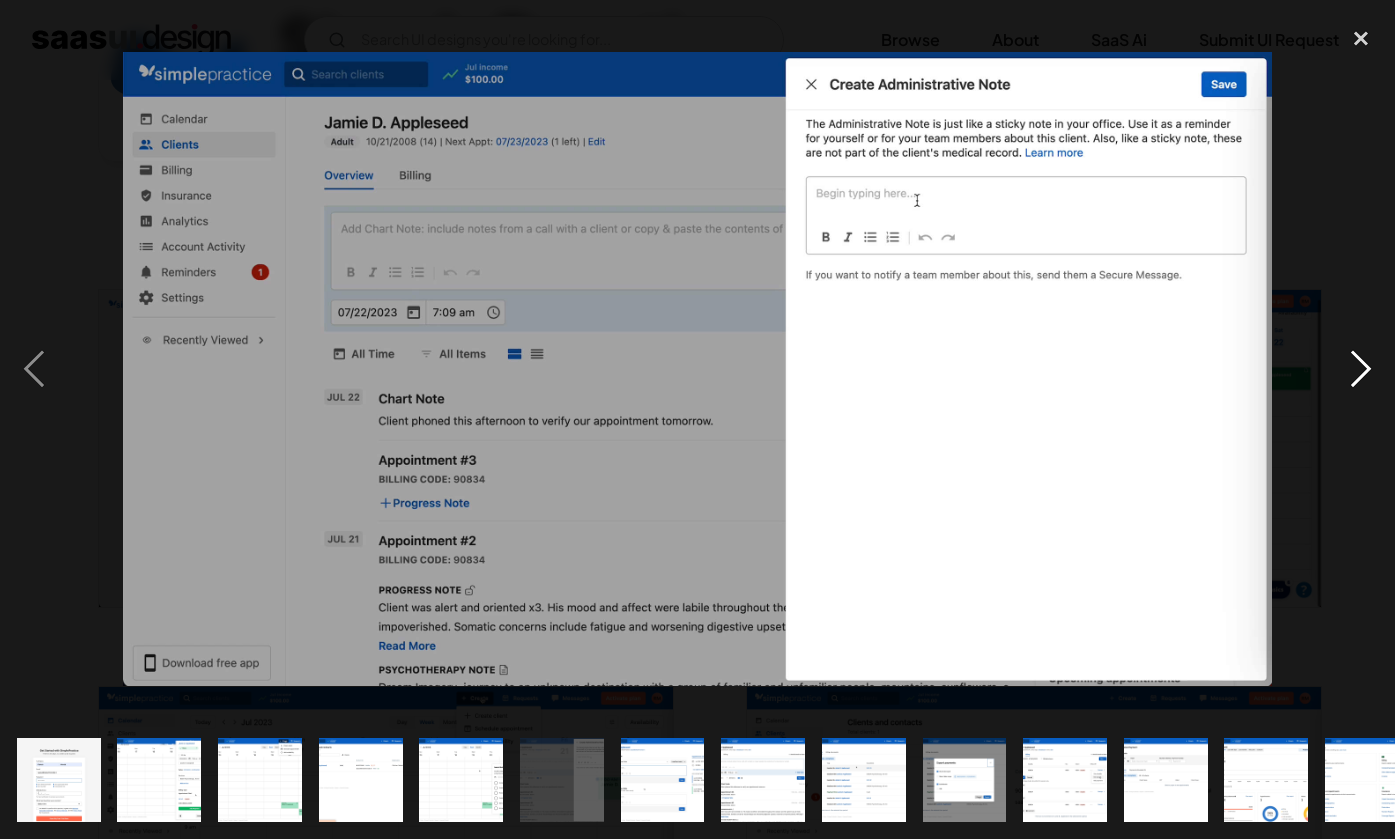 click at bounding box center (1361, 369) 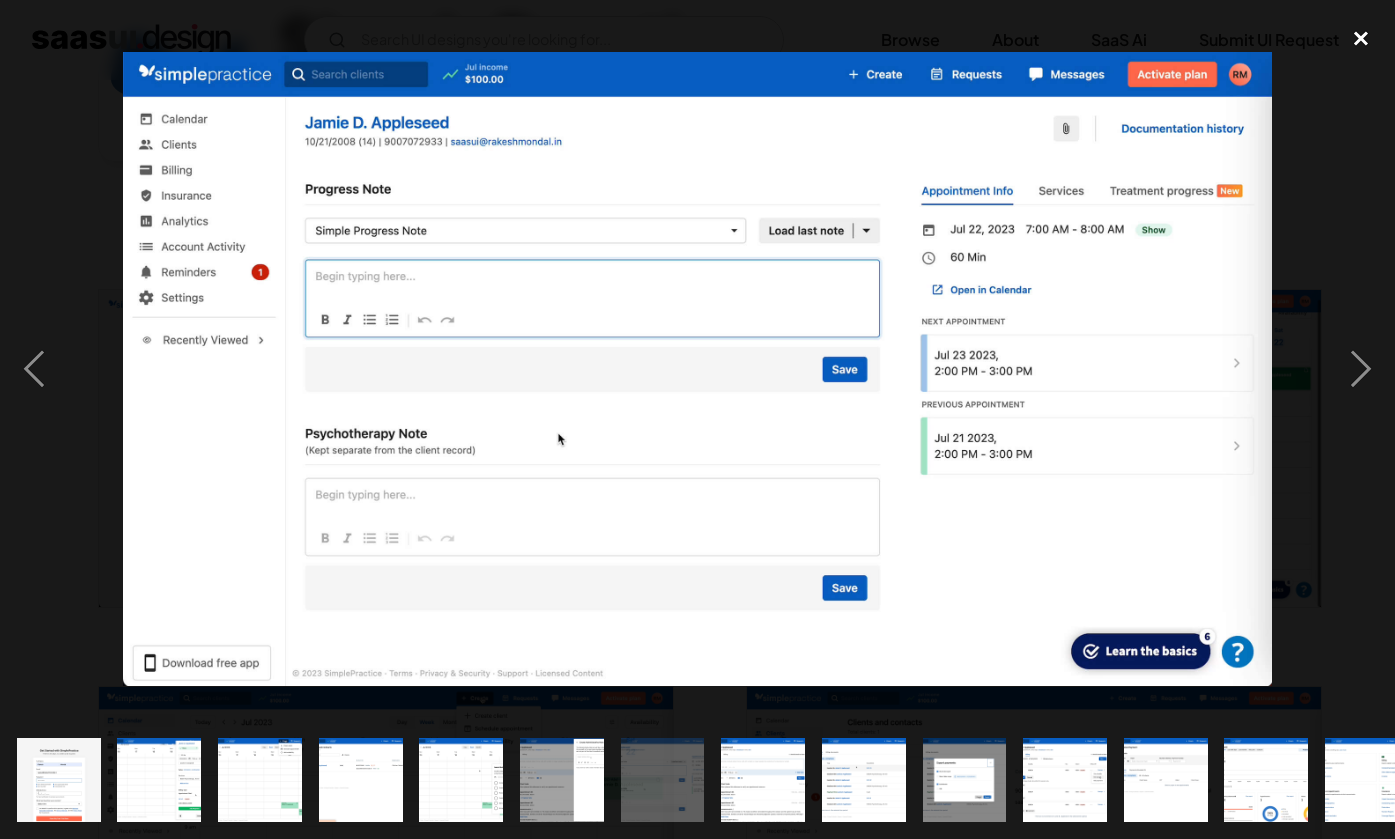 click at bounding box center (1361, 39) 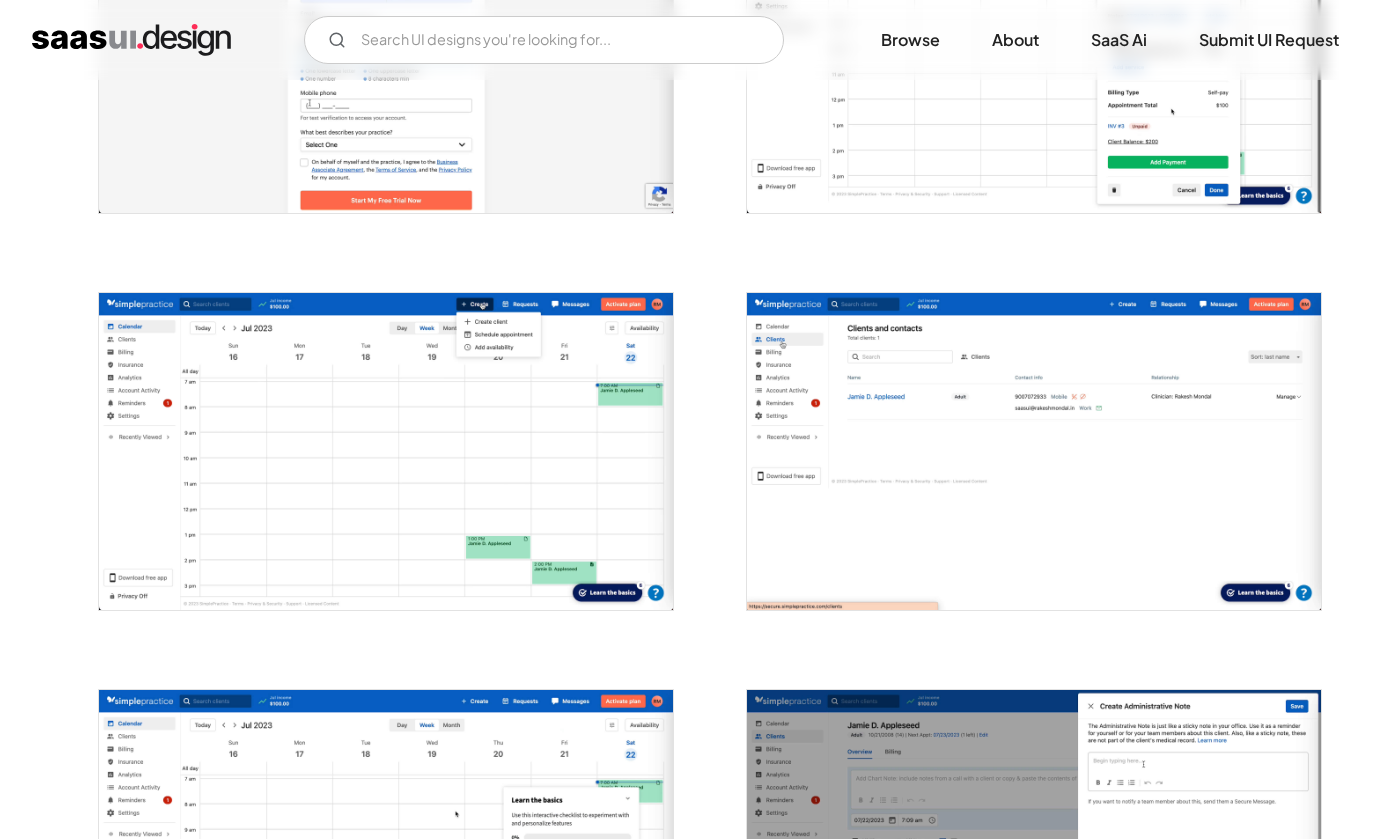 scroll, scrollTop: 820, scrollLeft: 0, axis: vertical 